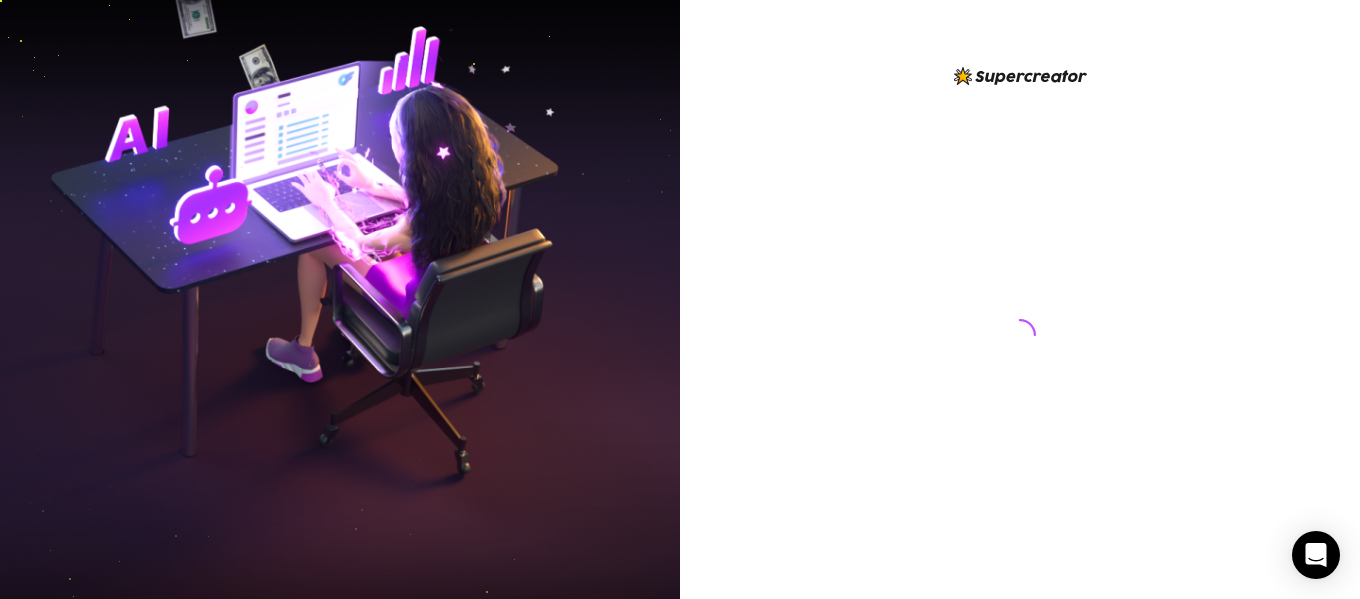 scroll, scrollTop: 0, scrollLeft: 0, axis: both 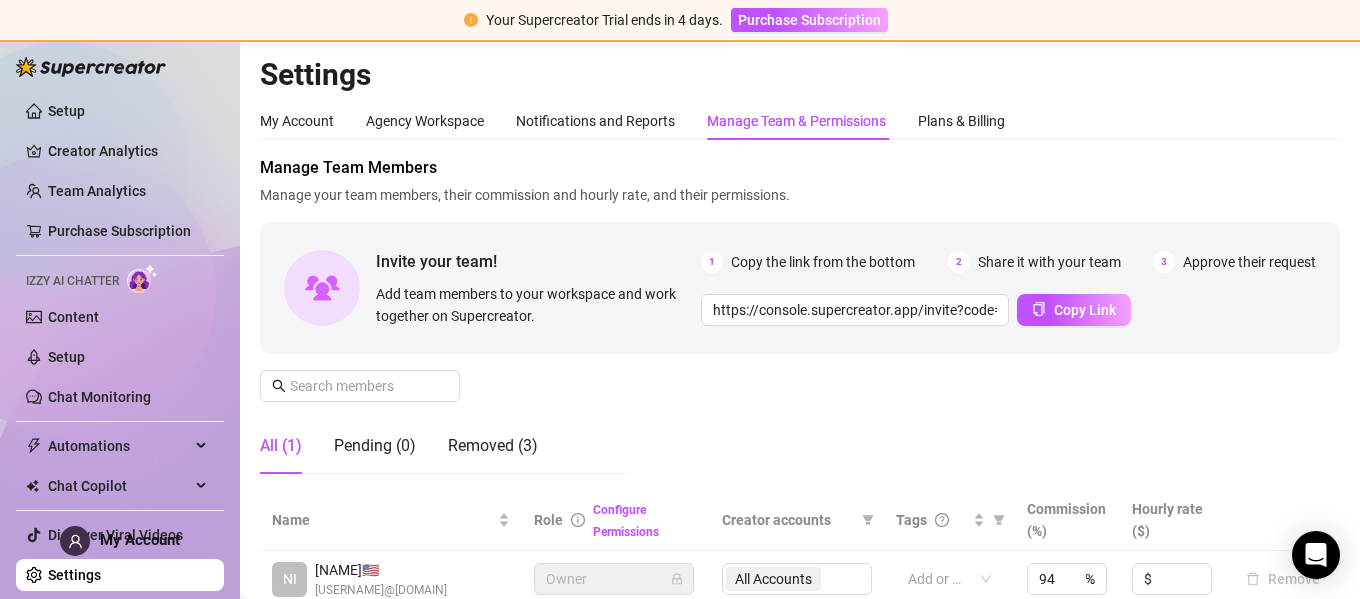 click on "Settings" at bounding box center [74, 575] 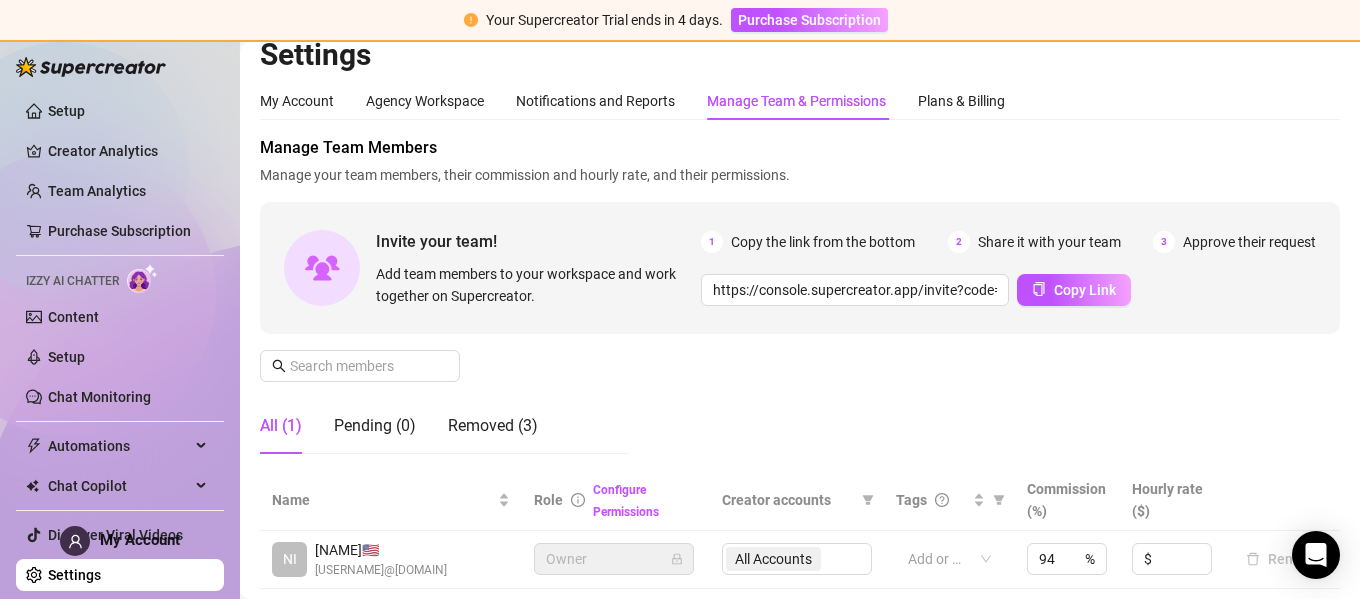 scroll, scrollTop: 0, scrollLeft: 0, axis: both 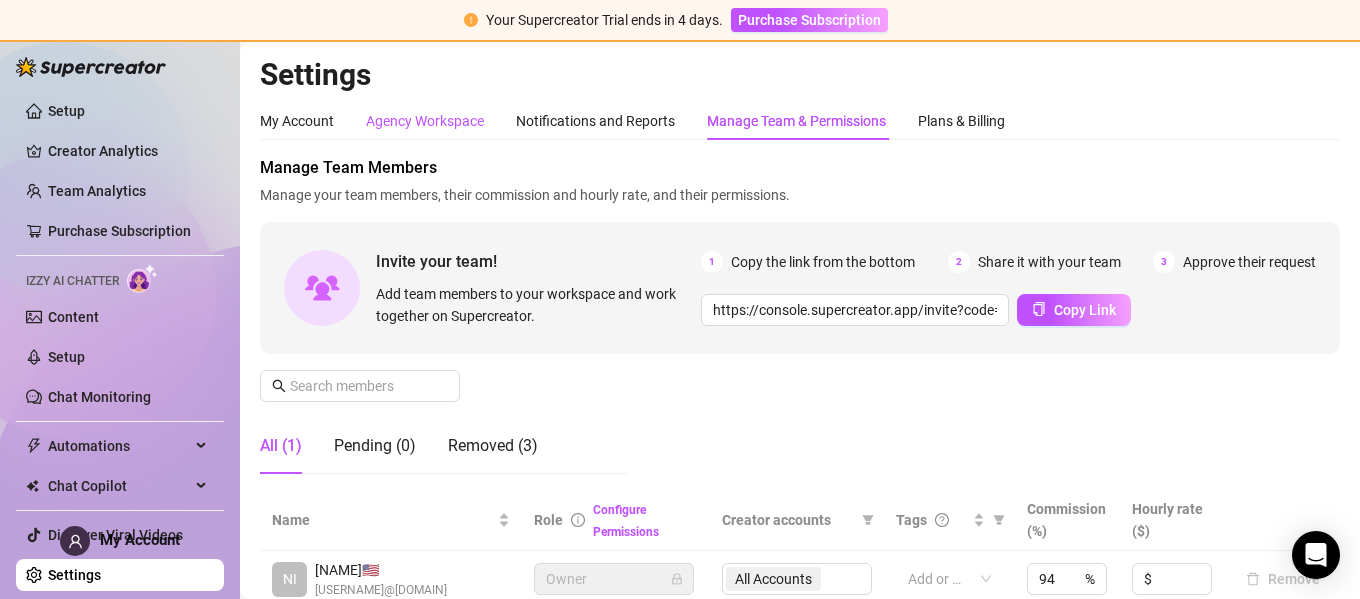 click on "Agency Workspace" at bounding box center (425, 121) 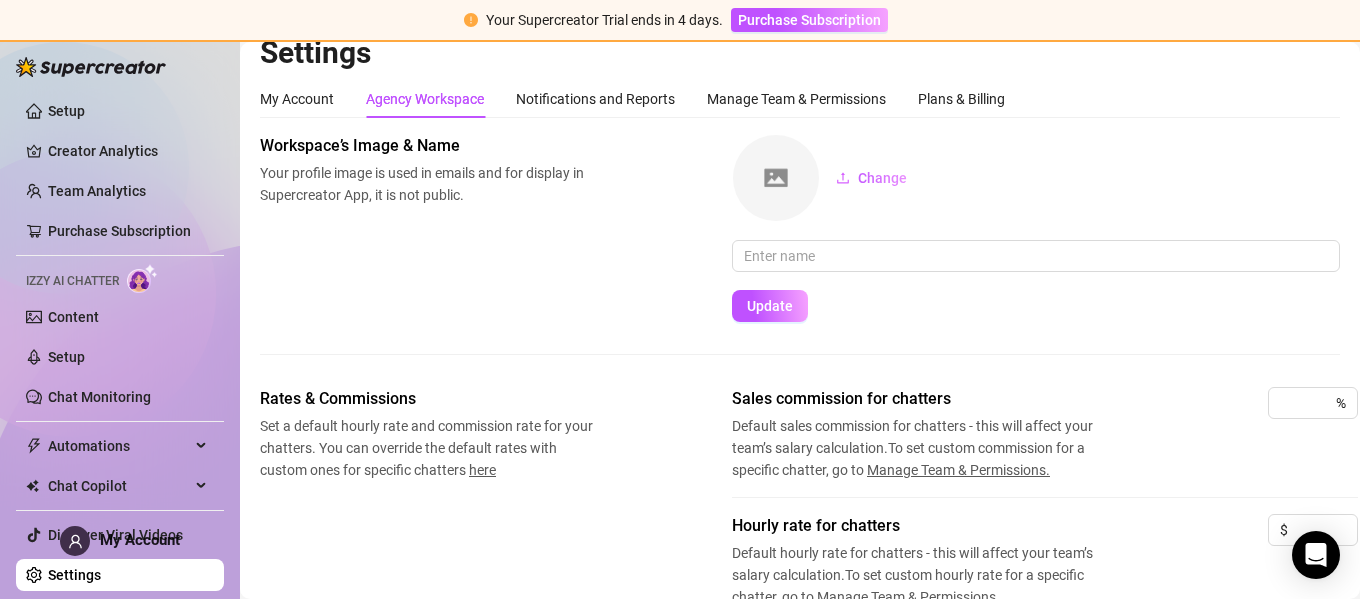 scroll, scrollTop: 0, scrollLeft: 0, axis: both 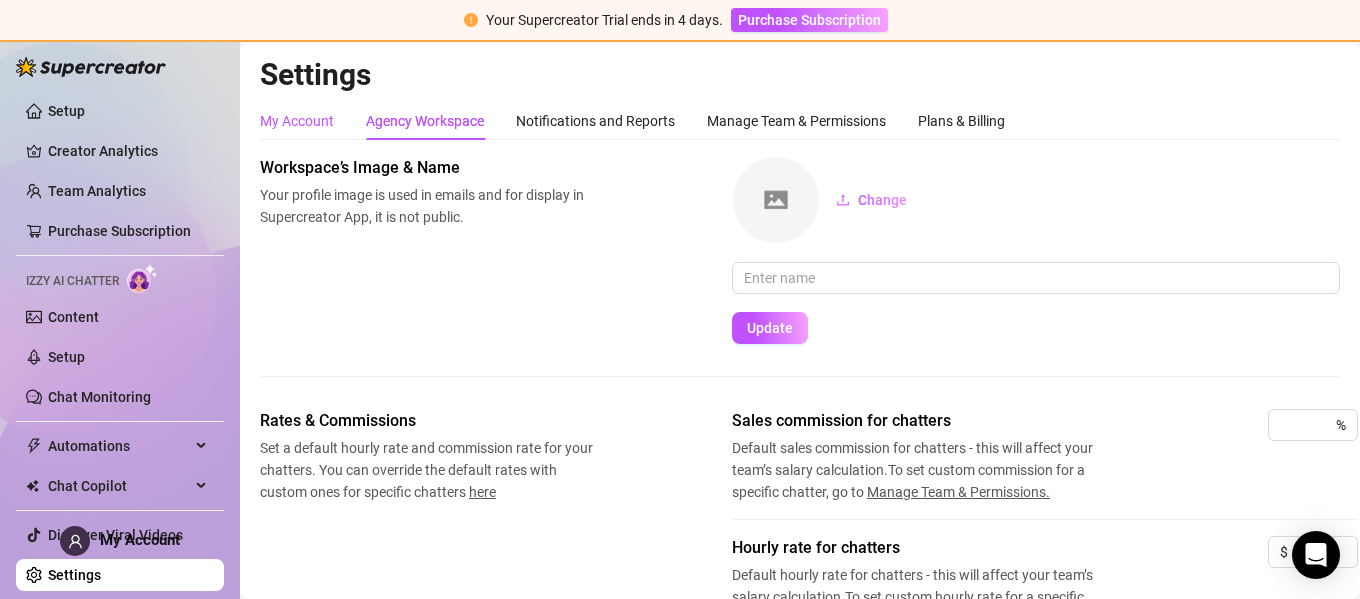 click on "My Account" at bounding box center [297, 121] 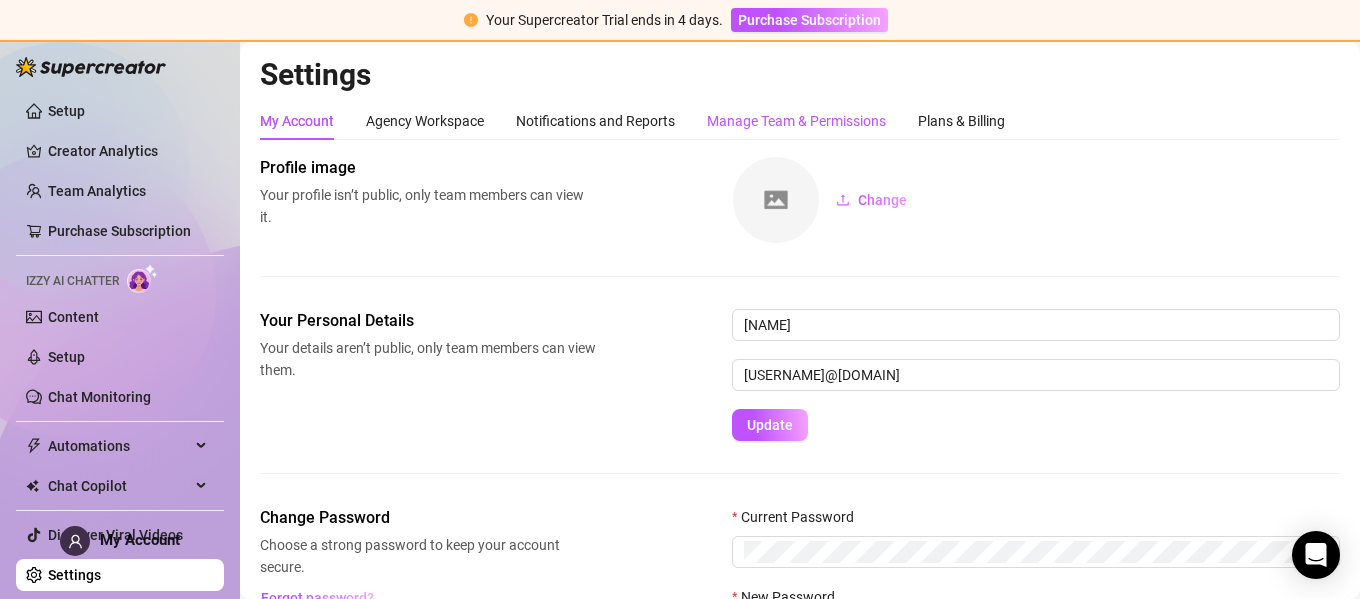click on "Manage Team & Permissions" at bounding box center (796, 121) 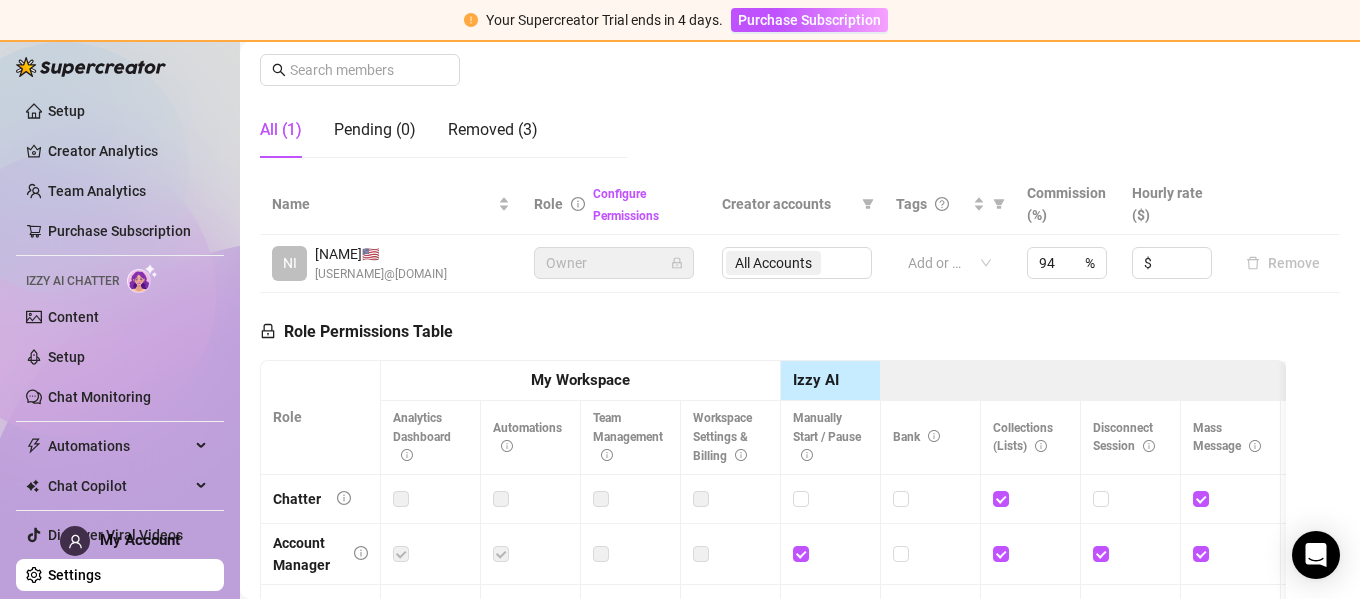 scroll, scrollTop: 0, scrollLeft: 0, axis: both 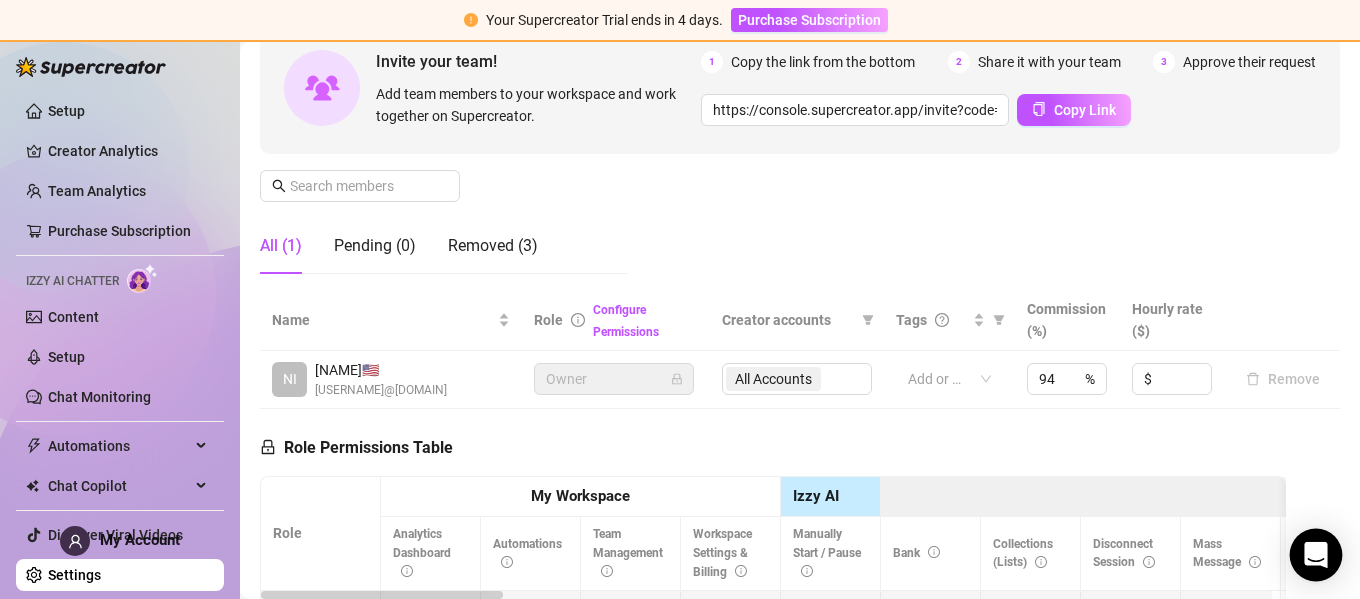 click 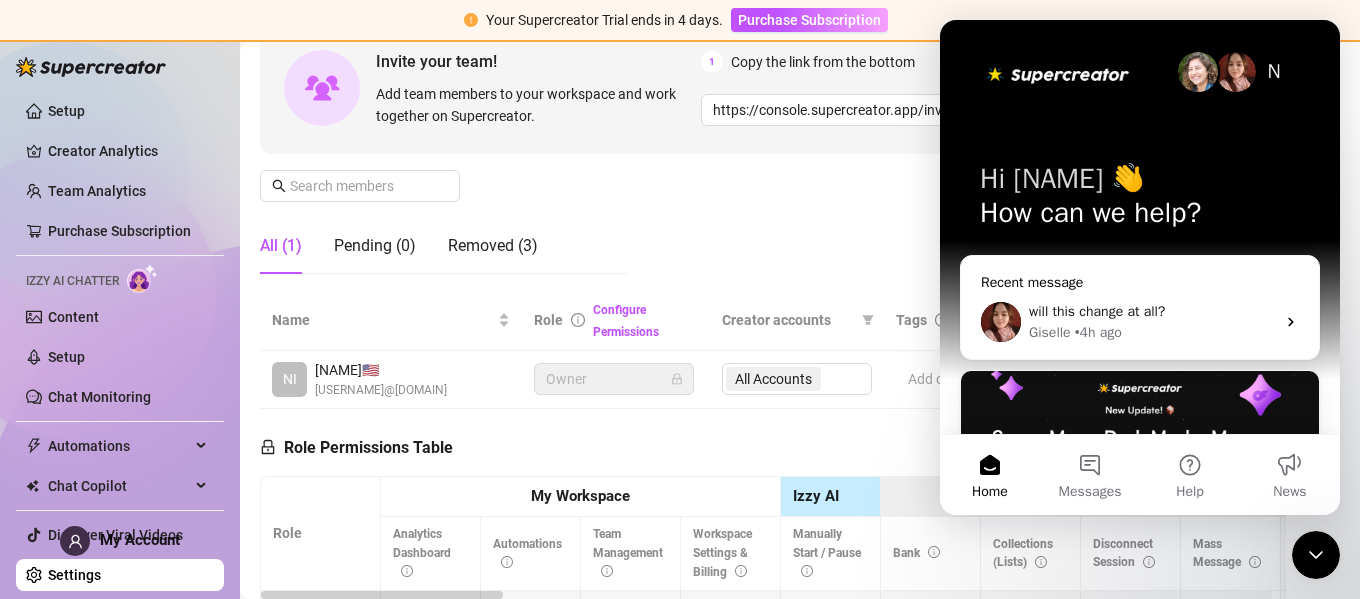 scroll, scrollTop: 0, scrollLeft: 0, axis: both 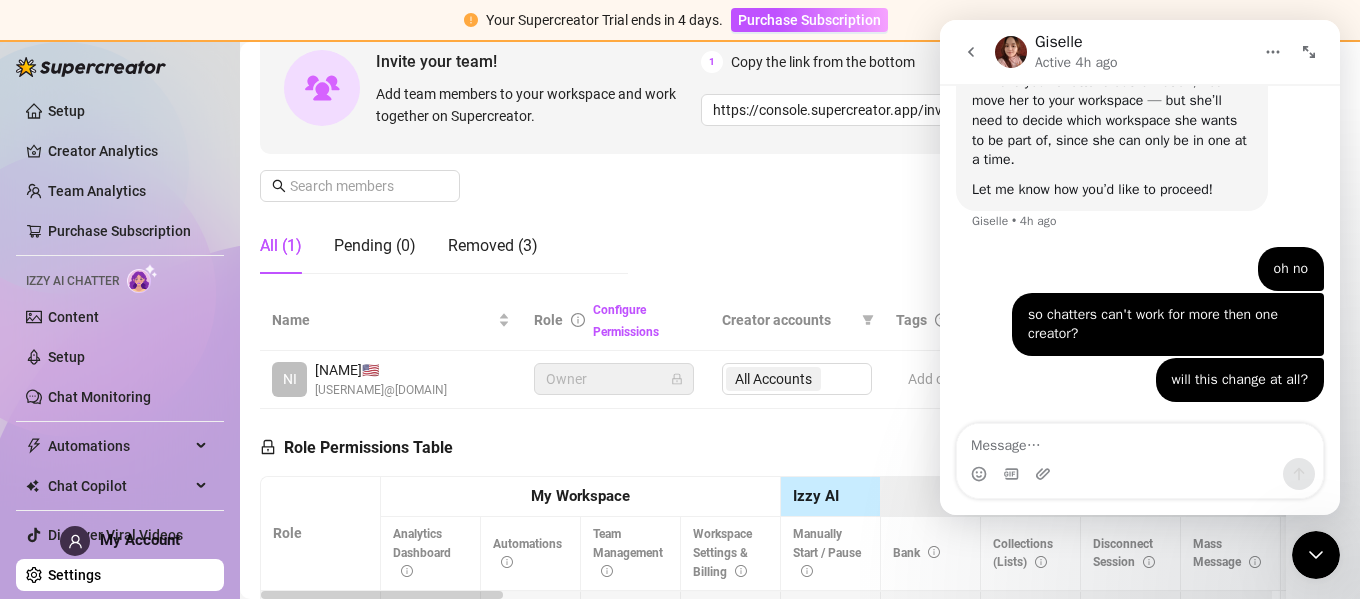click at bounding box center (1140, 441) 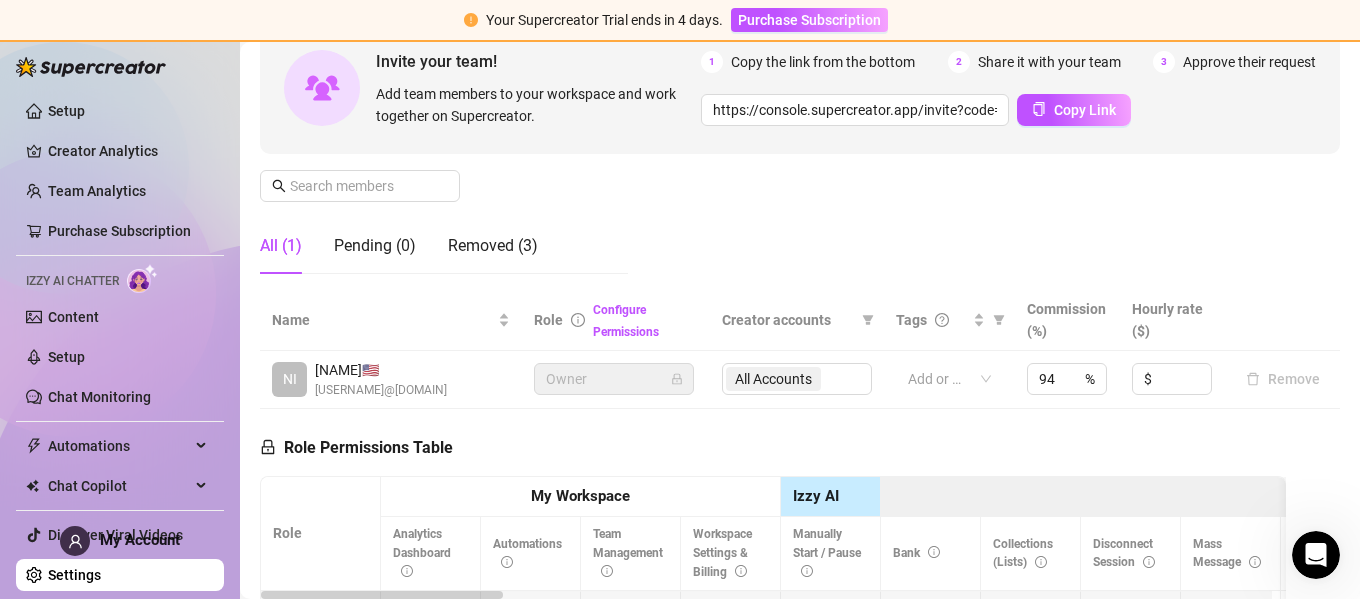 scroll, scrollTop: 0, scrollLeft: 0, axis: both 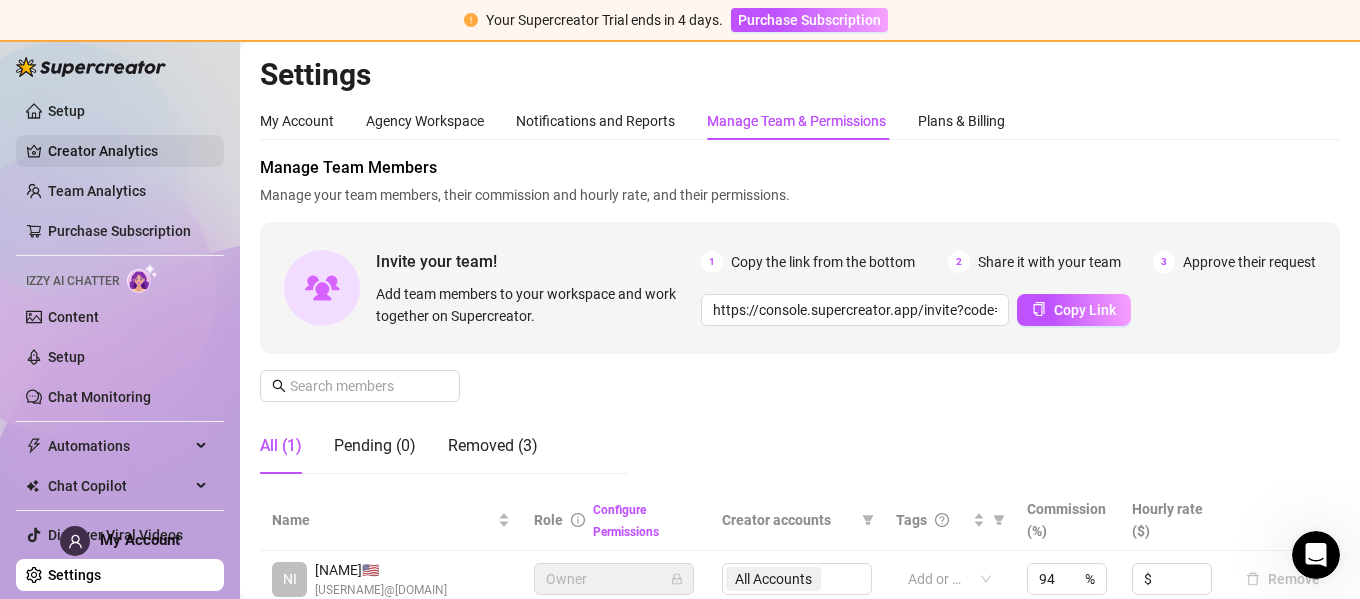 click on "Creator Analytics" at bounding box center (128, 151) 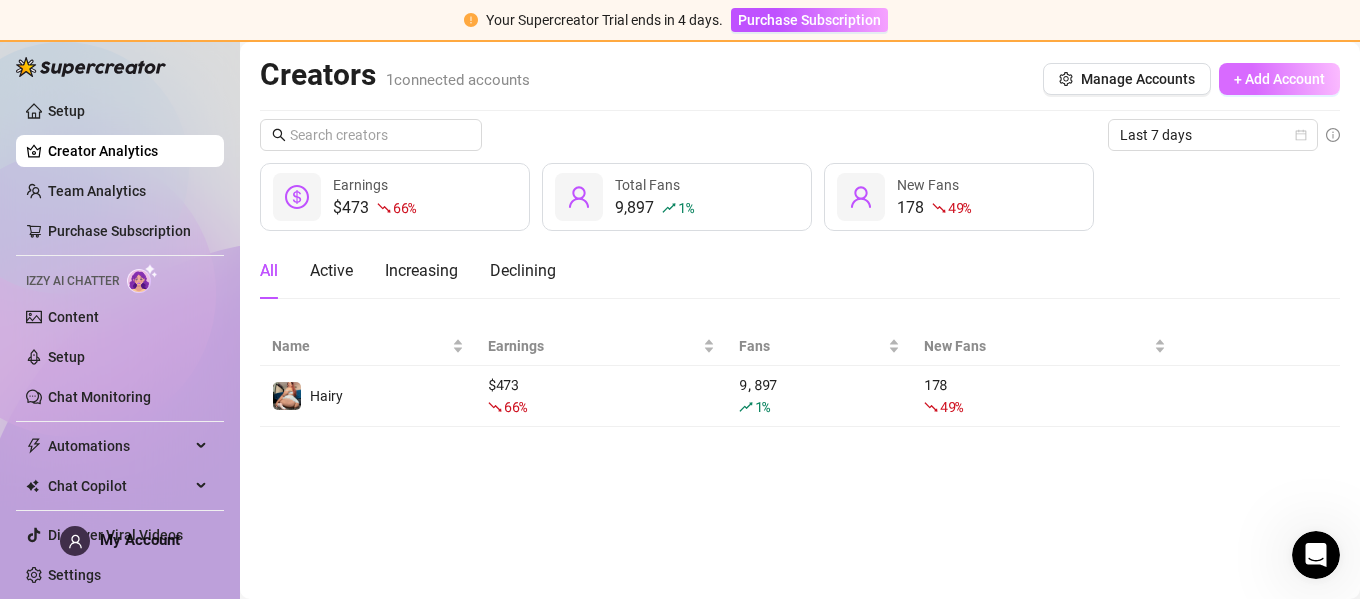 click on "+ Add Account" at bounding box center [1279, 79] 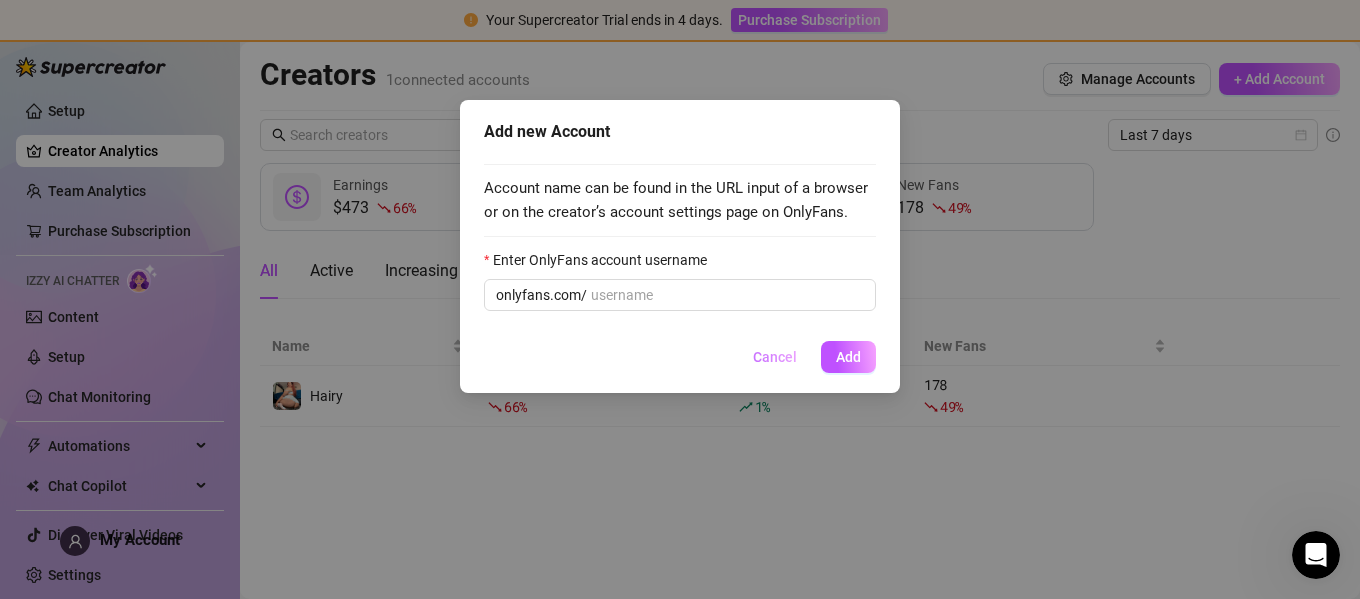 click on "Cancel" at bounding box center [775, 357] 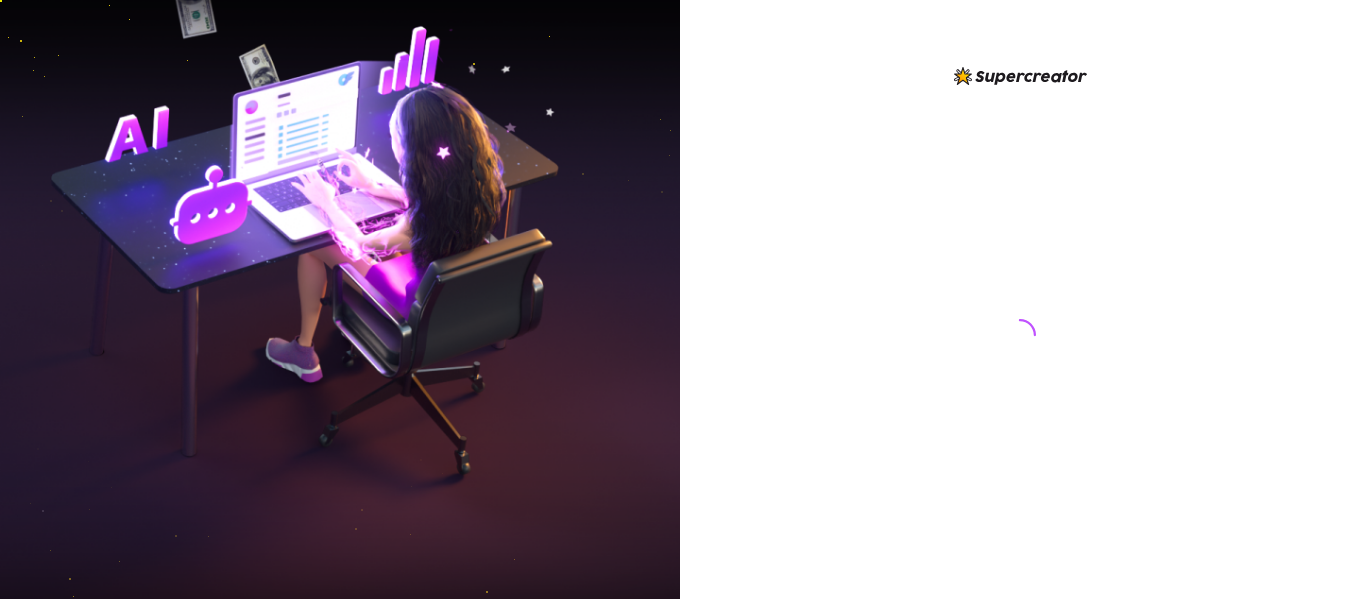 scroll, scrollTop: 0, scrollLeft: 0, axis: both 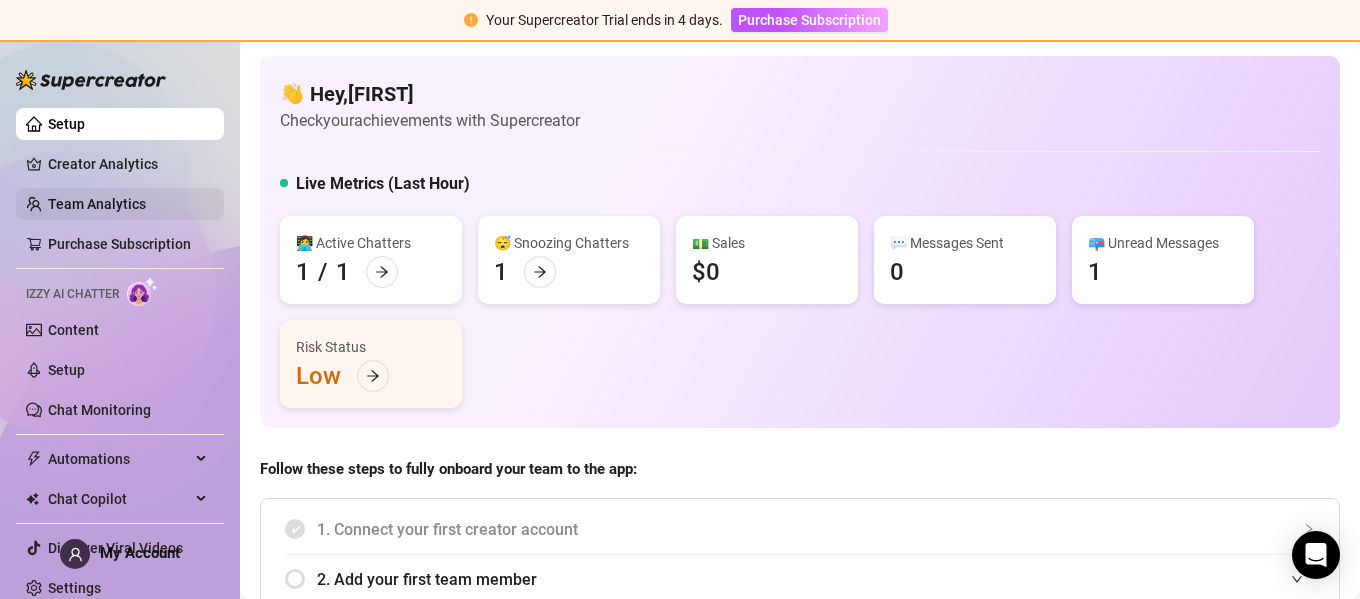 click on "Team Analytics" at bounding box center [97, 204] 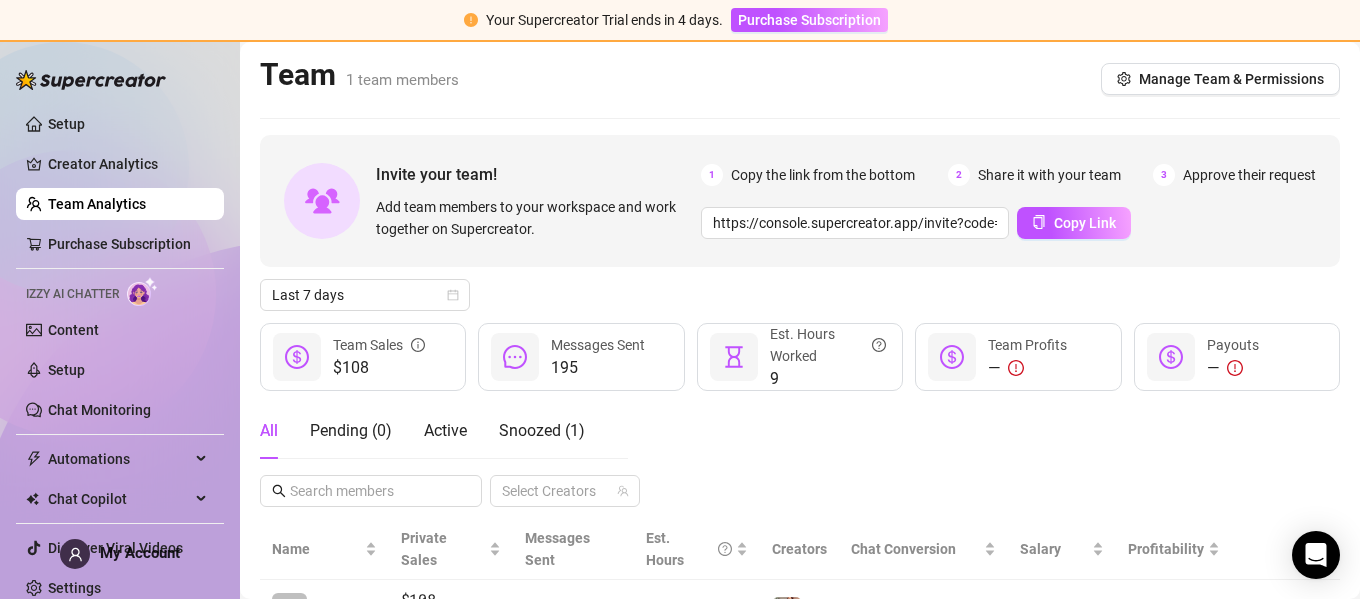 scroll, scrollTop: 100, scrollLeft: 0, axis: vertical 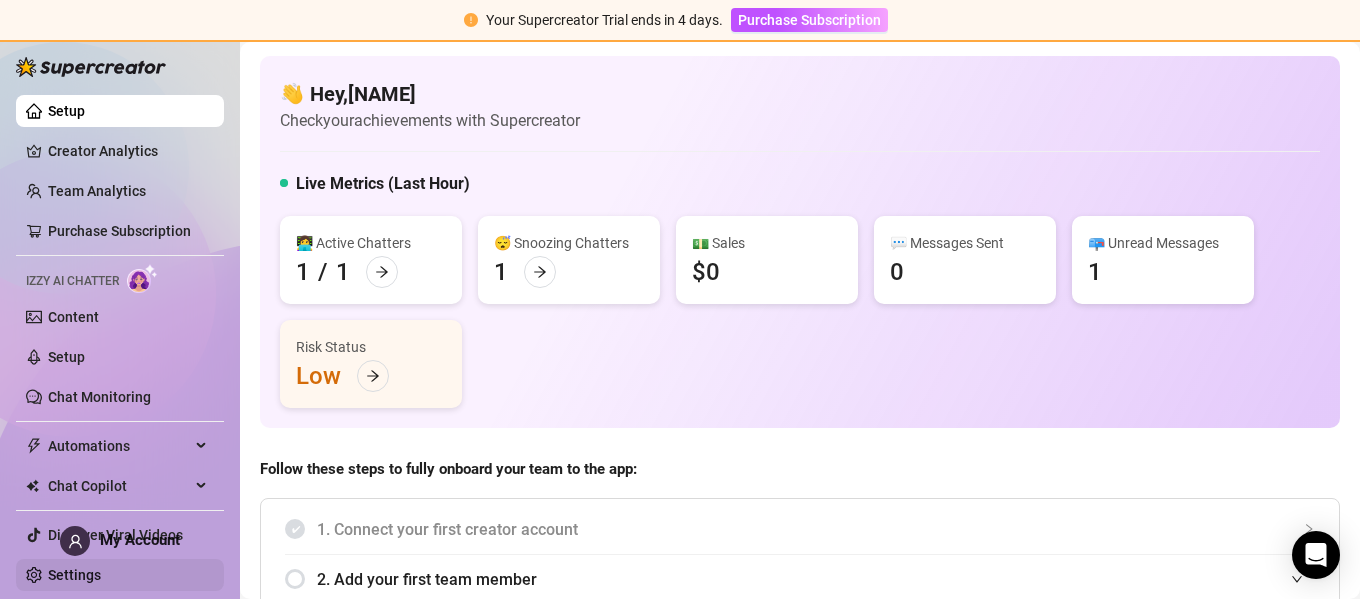click on "Settings" at bounding box center [74, 575] 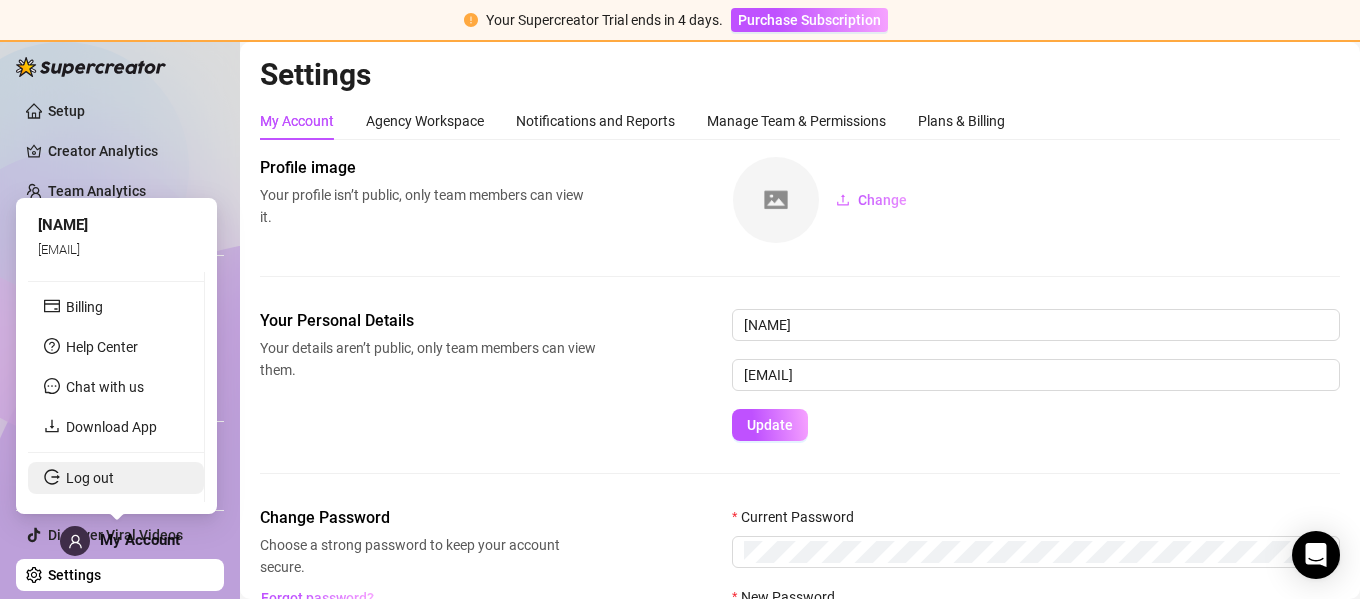 click on "Log out" at bounding box center (90, 478) 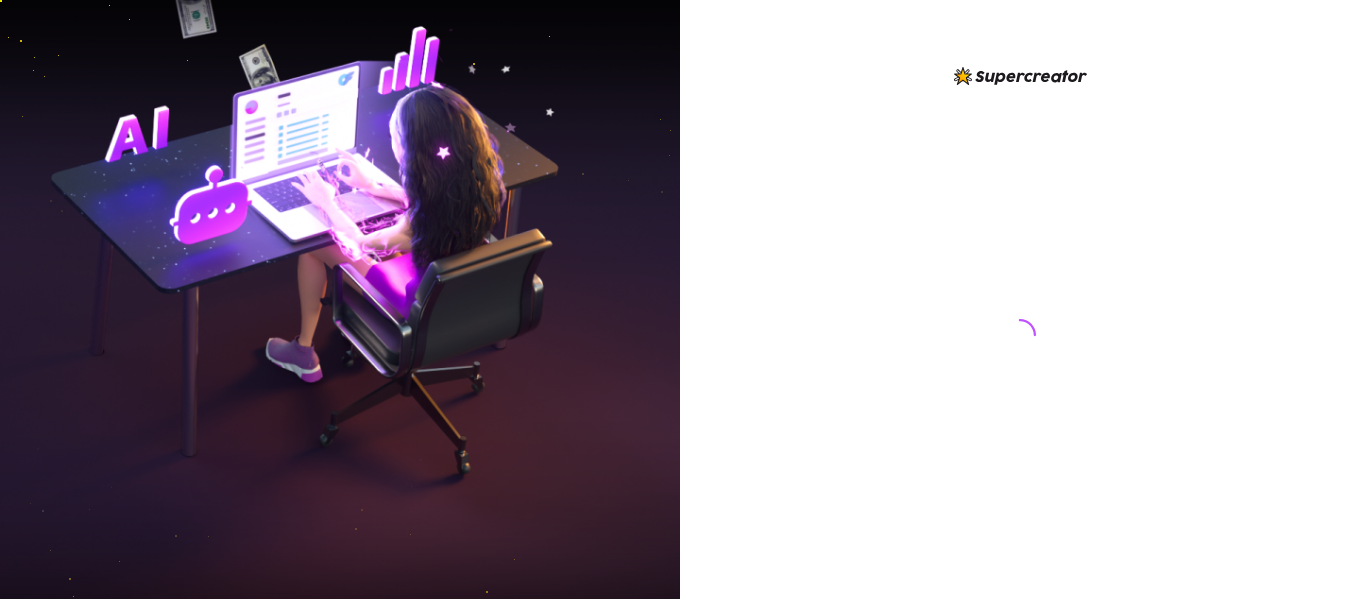 scroll, scrollTop: 0, scrollLeft: 0, axis: both 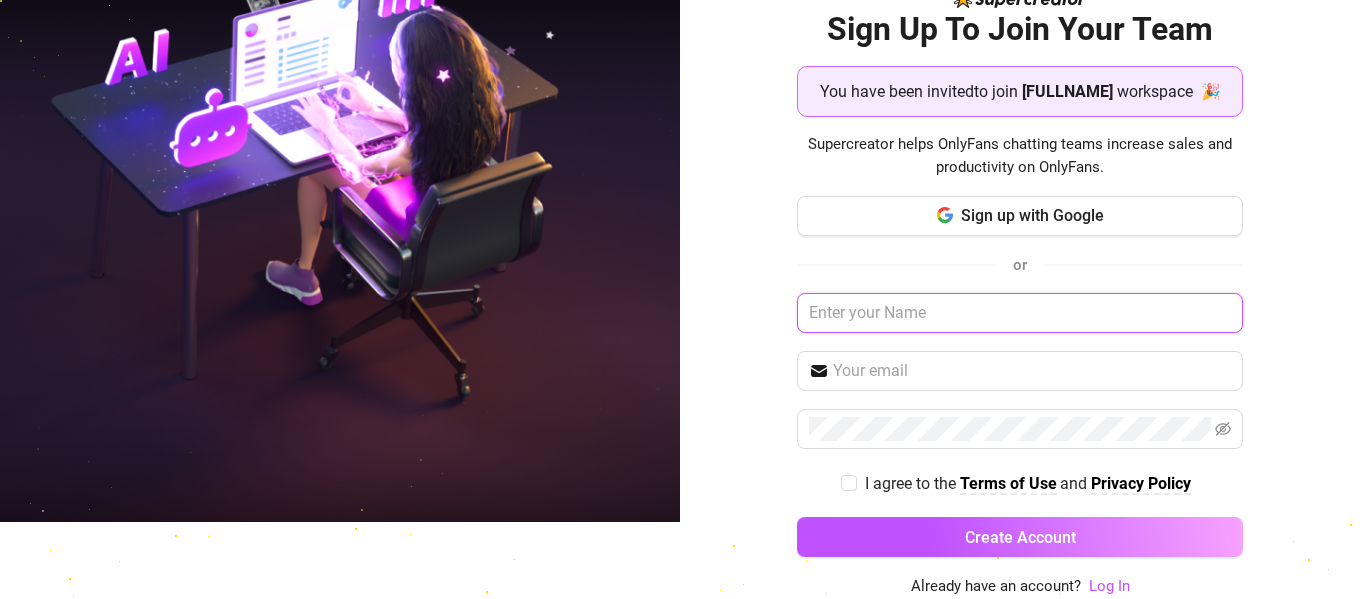 click at bounding box center (1020, 313) 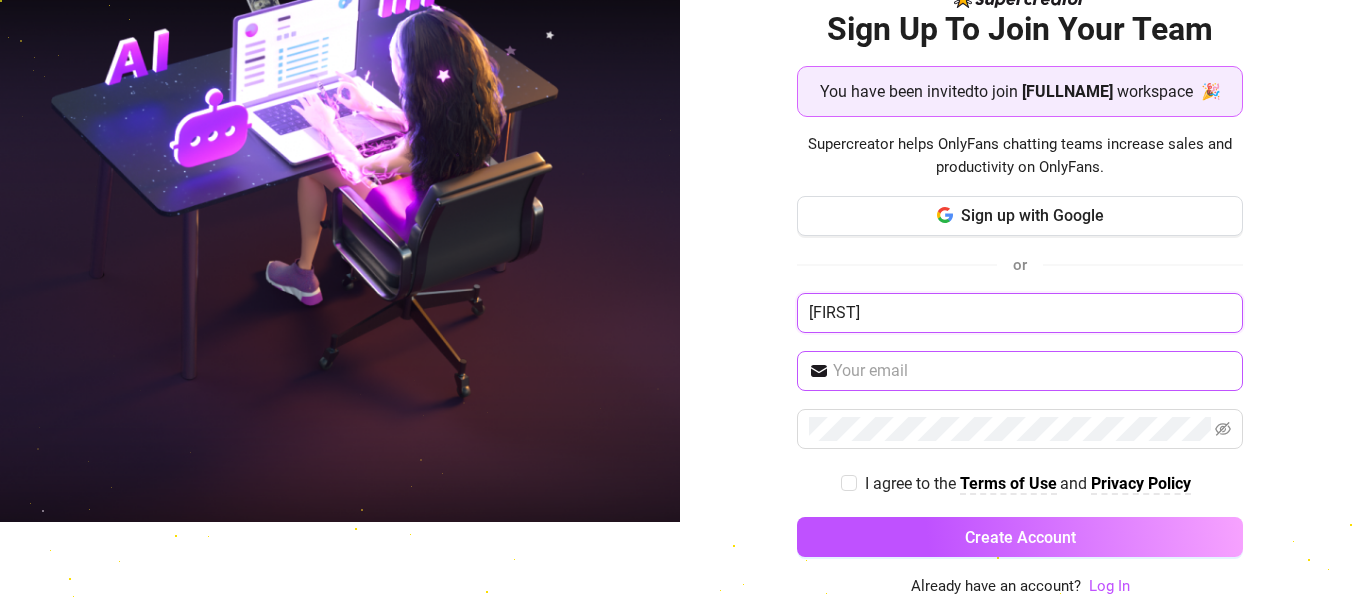 type on "[NAME]" 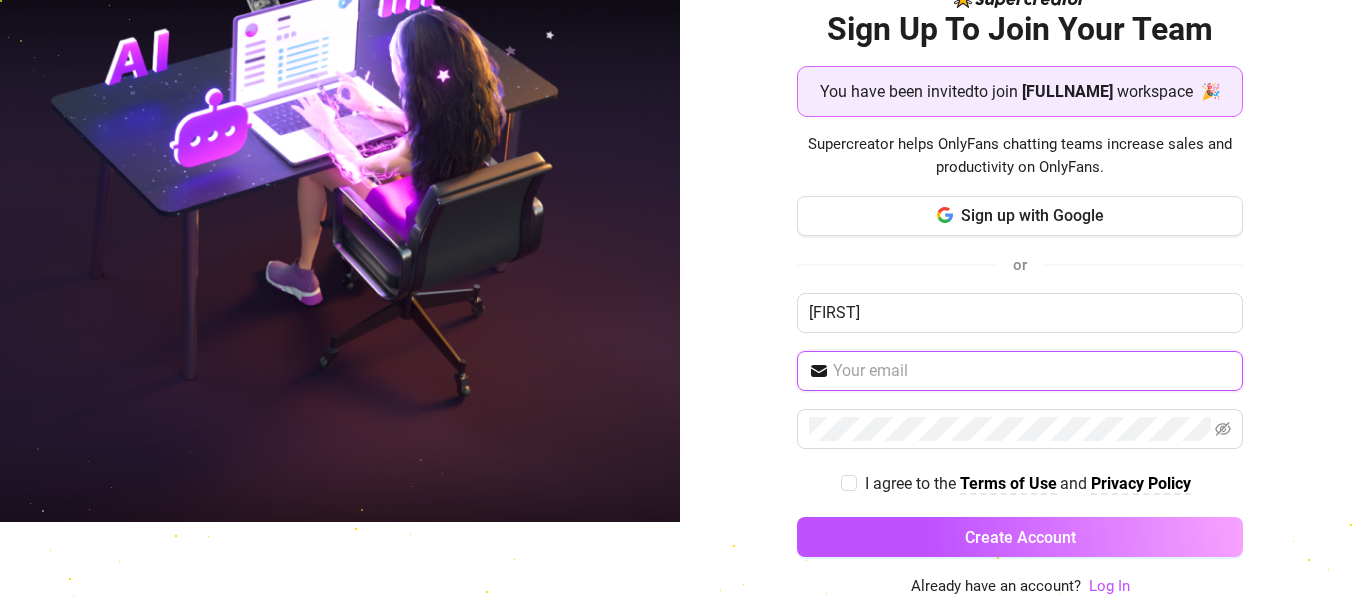 click at bounding box center [1032, 371] 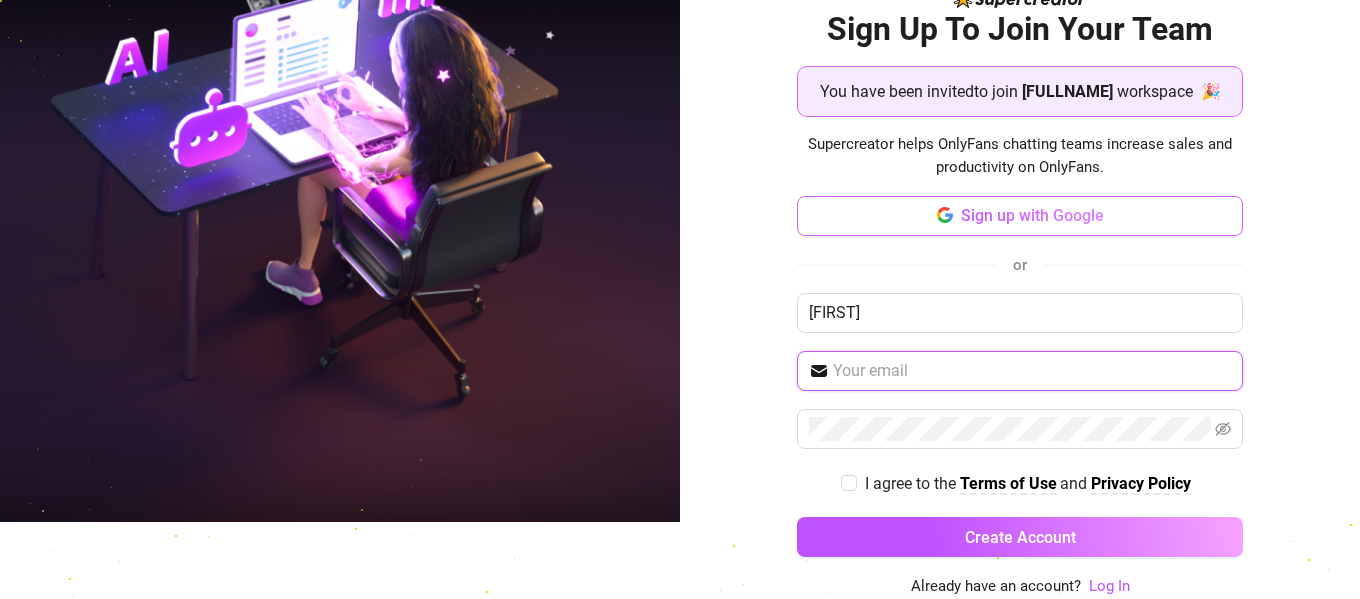 type on "Nsanchez71784@gmail.com" 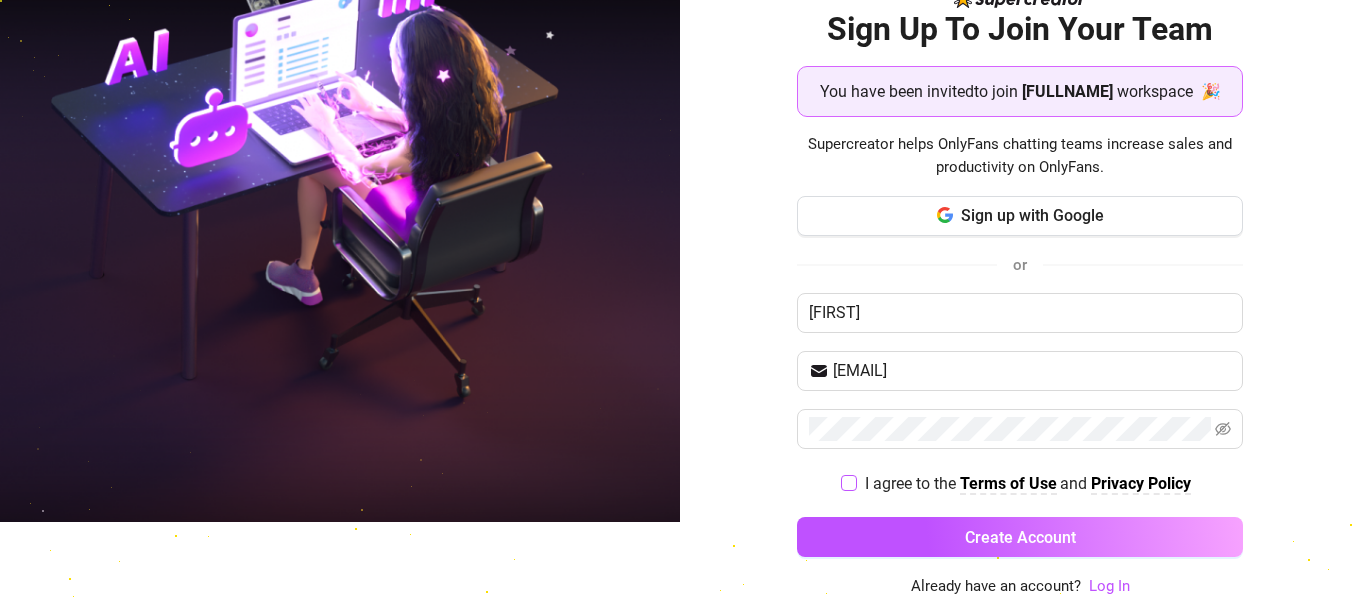 click on "I agree to the   Terms of Use   and   Privacy Policy" at bounding box center (848, 482) 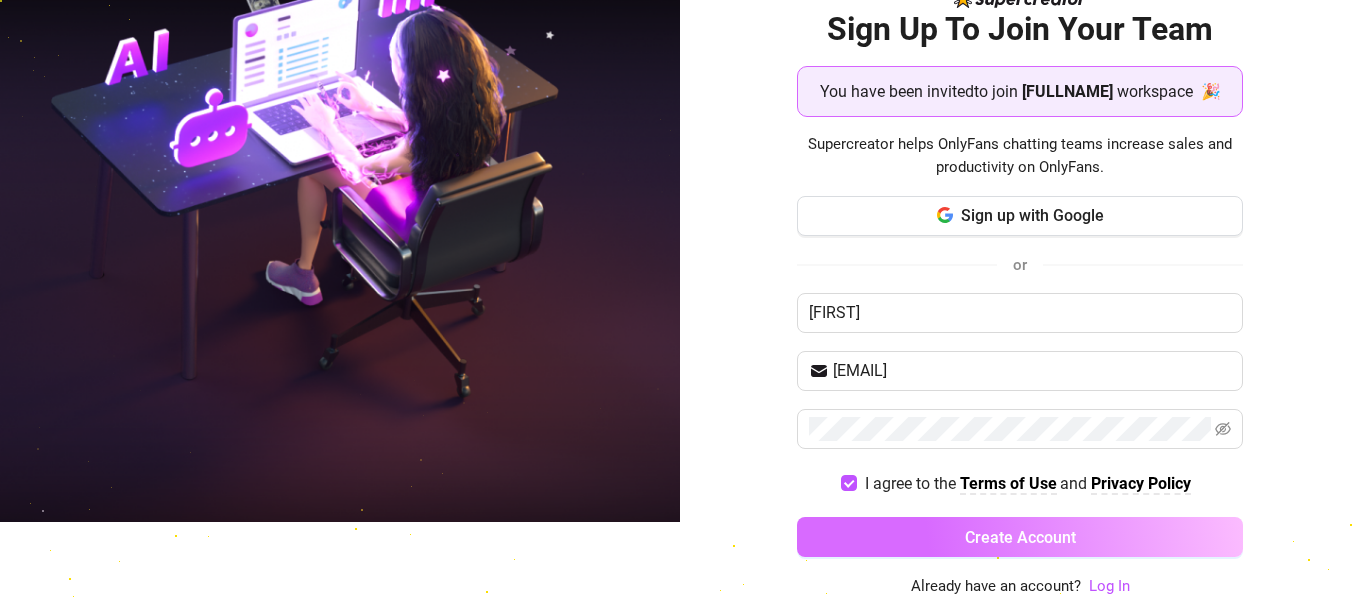 click on "Create Account" at bounding box center [1020, 537] 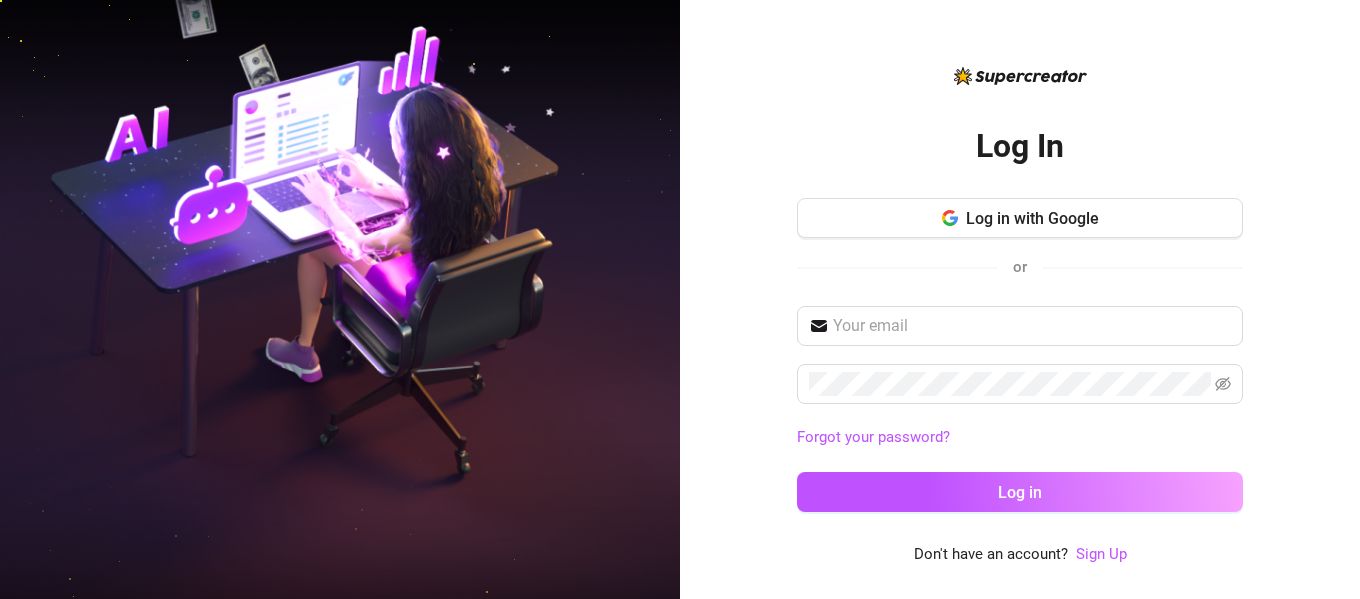 scroll, scrollTop: 0, scrollLeft: 0, axis: both 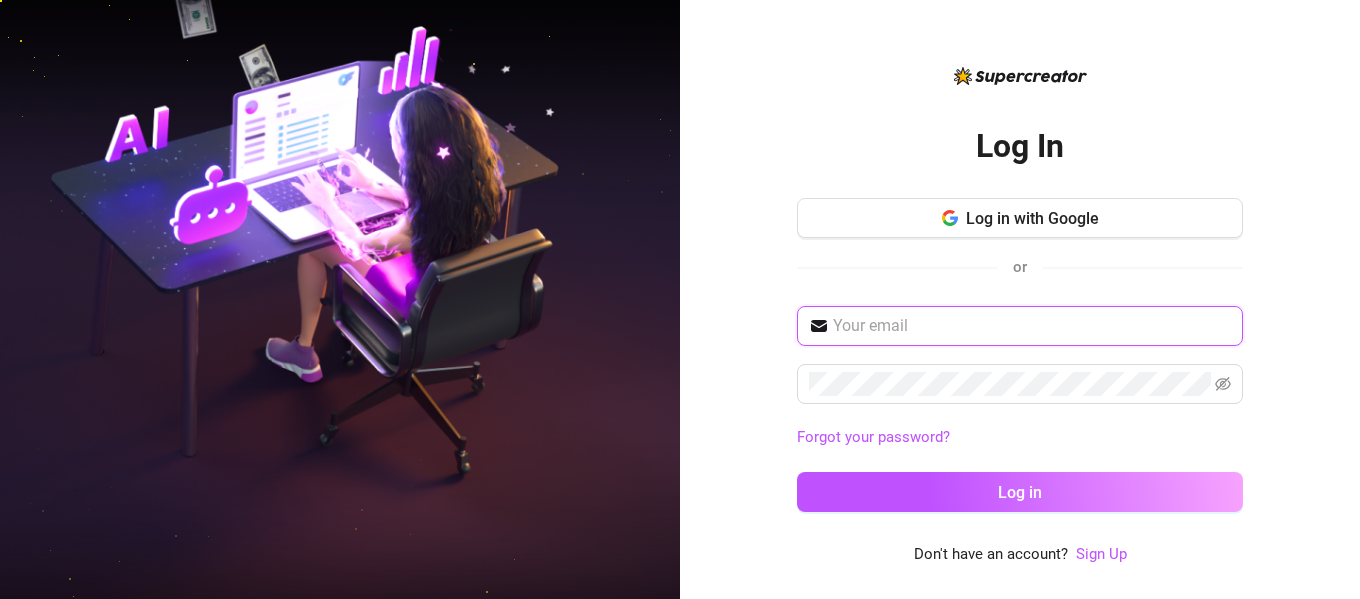 click at bounding box center (1032, 326) 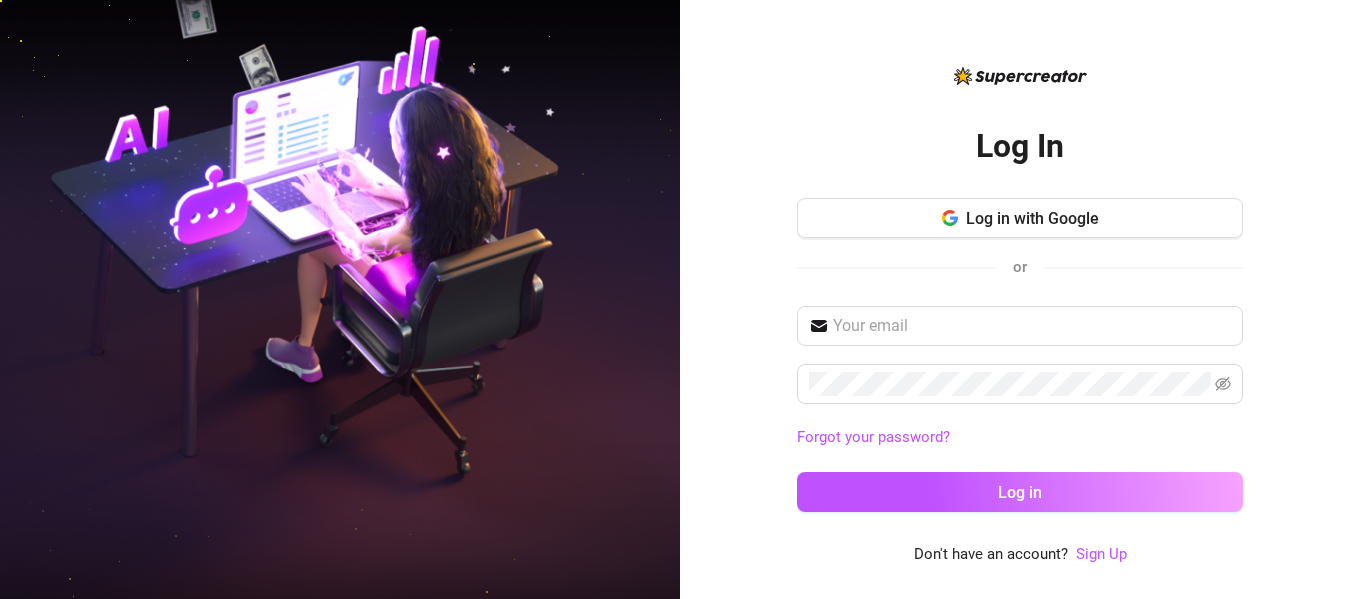 click on "Log In Log in with Google or Forgot your password? Log in Don't have an account? Sign Up" at bounding box center [1020, 299] 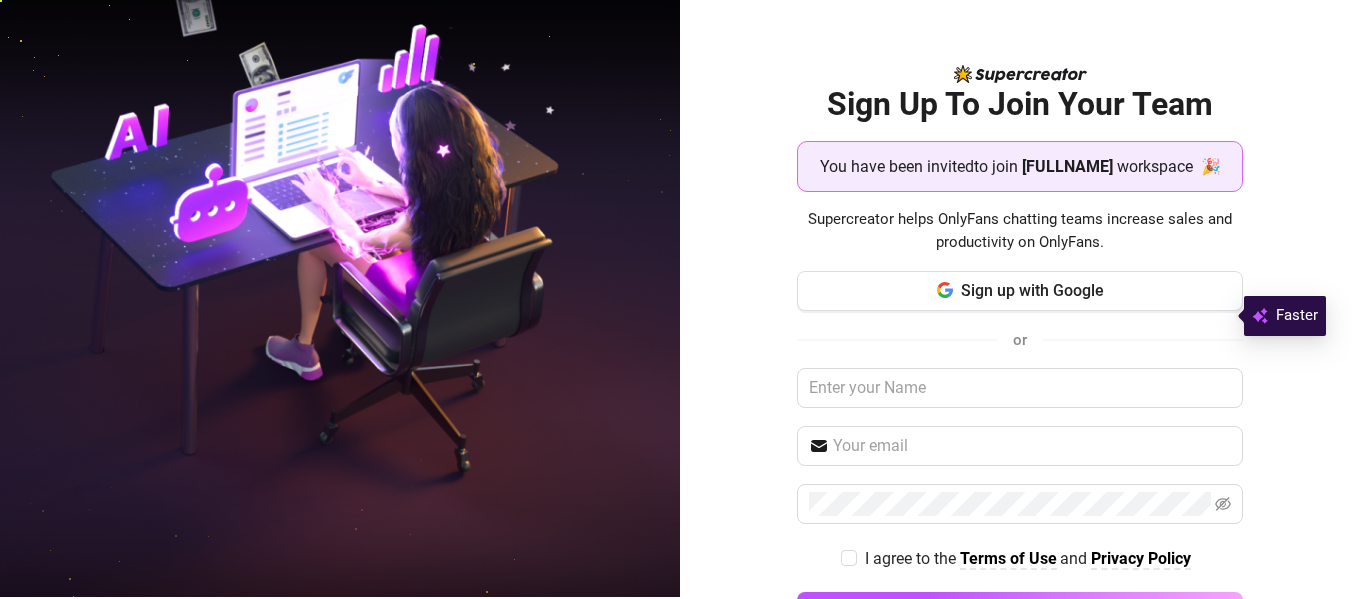scroll, scrollTop: 102, scrollLeft: 0, axis: vertical 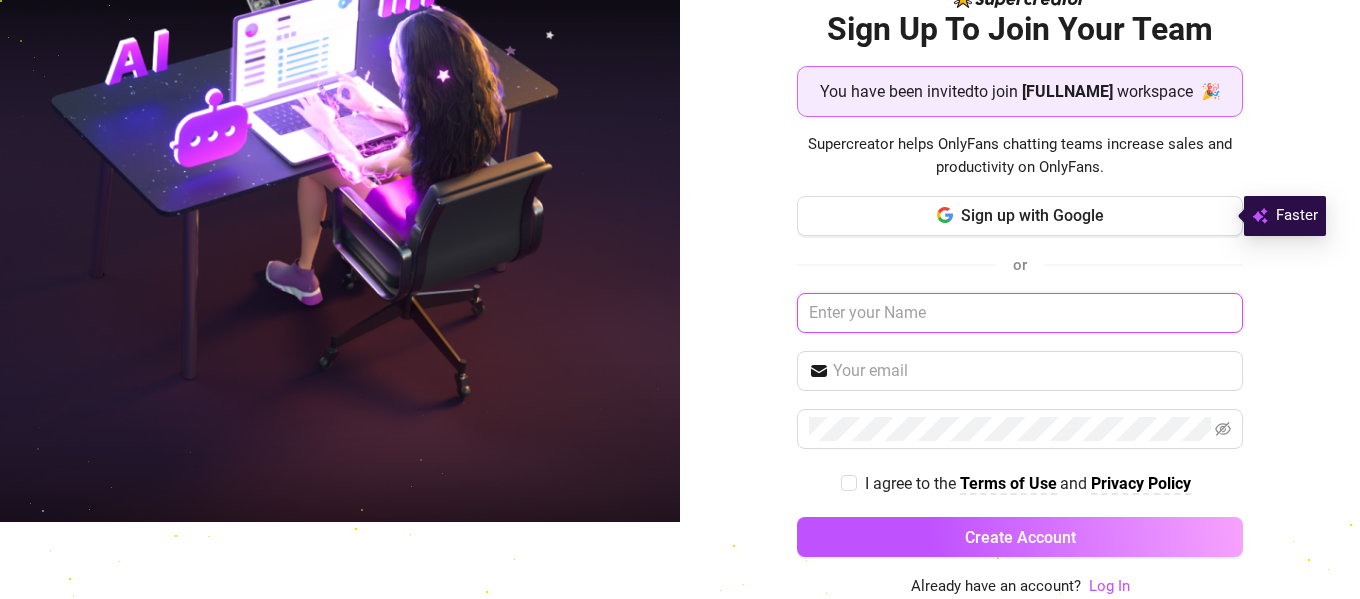 click at bounding box center (1020, 313) 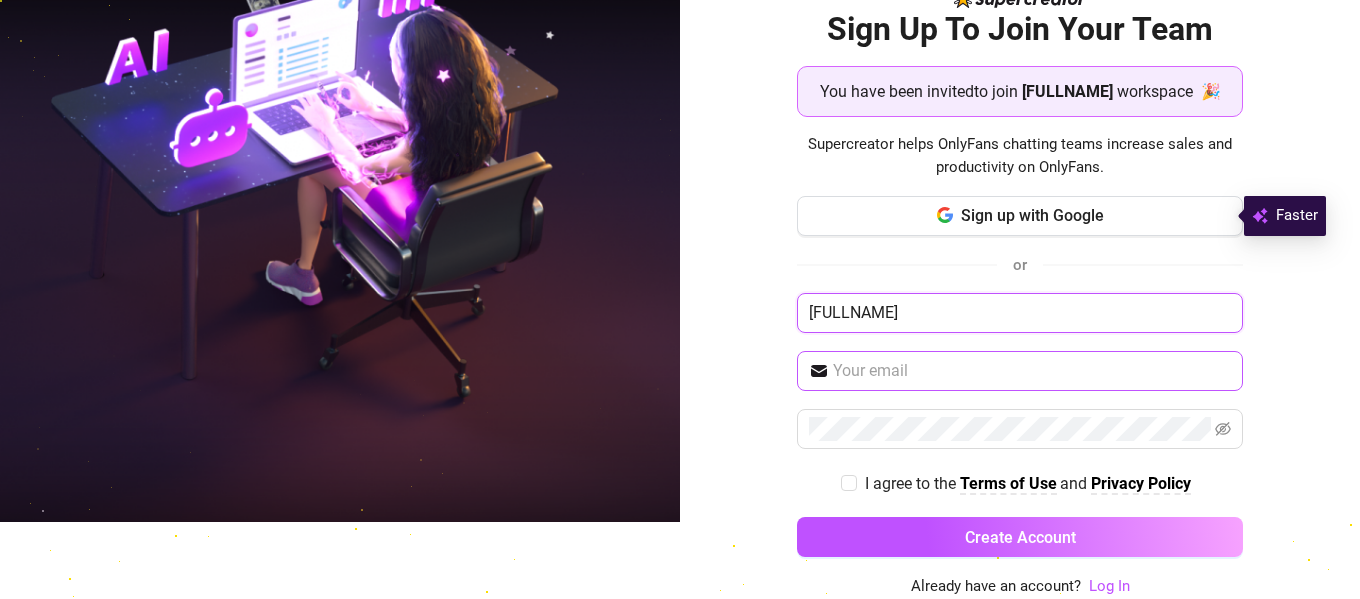 type on "Bellamy Hollow" 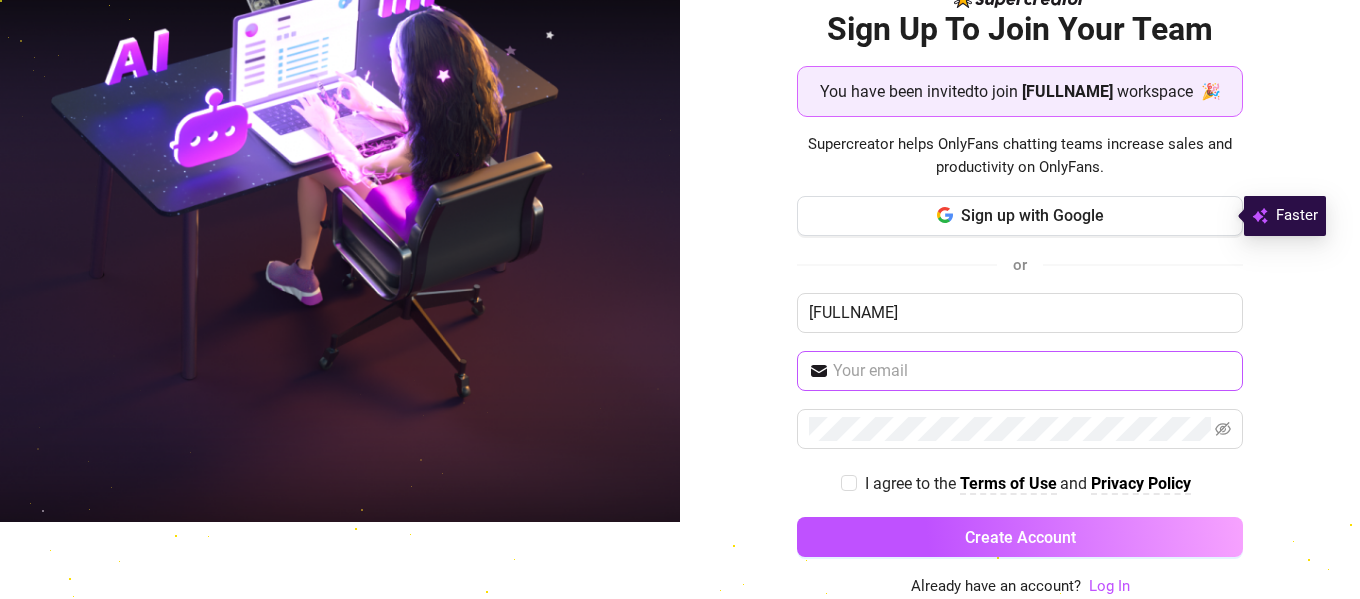 click at bounding box center [1020, 371] 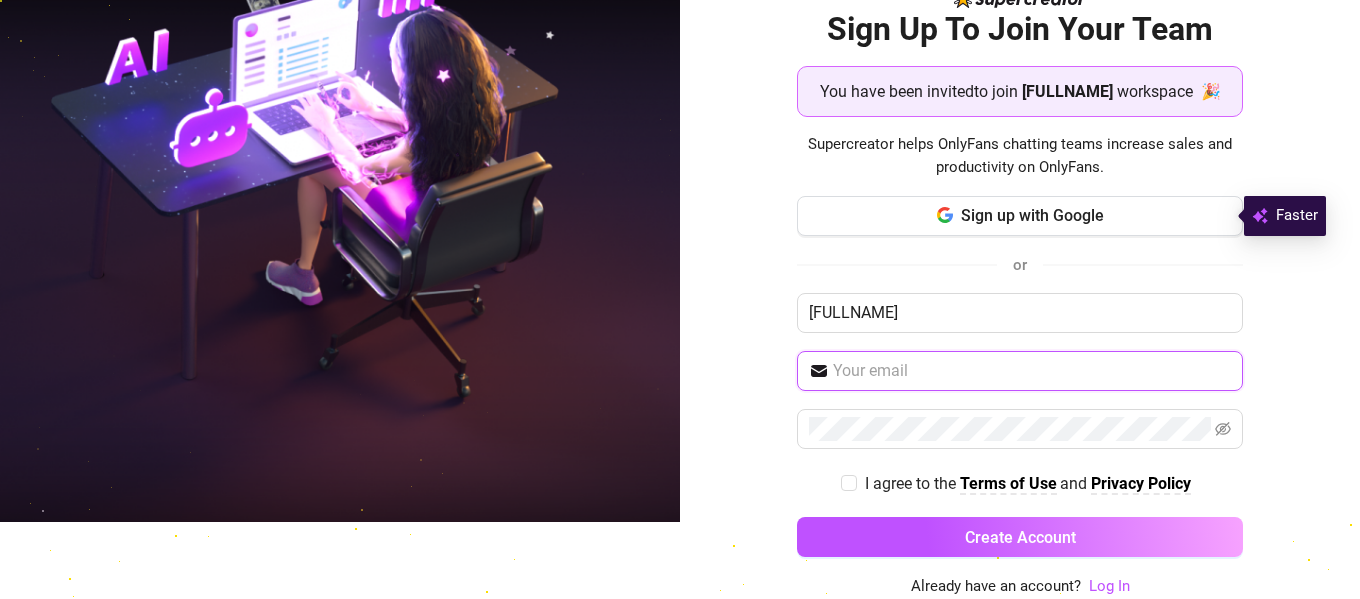 click at bounding box center [1032, 371] 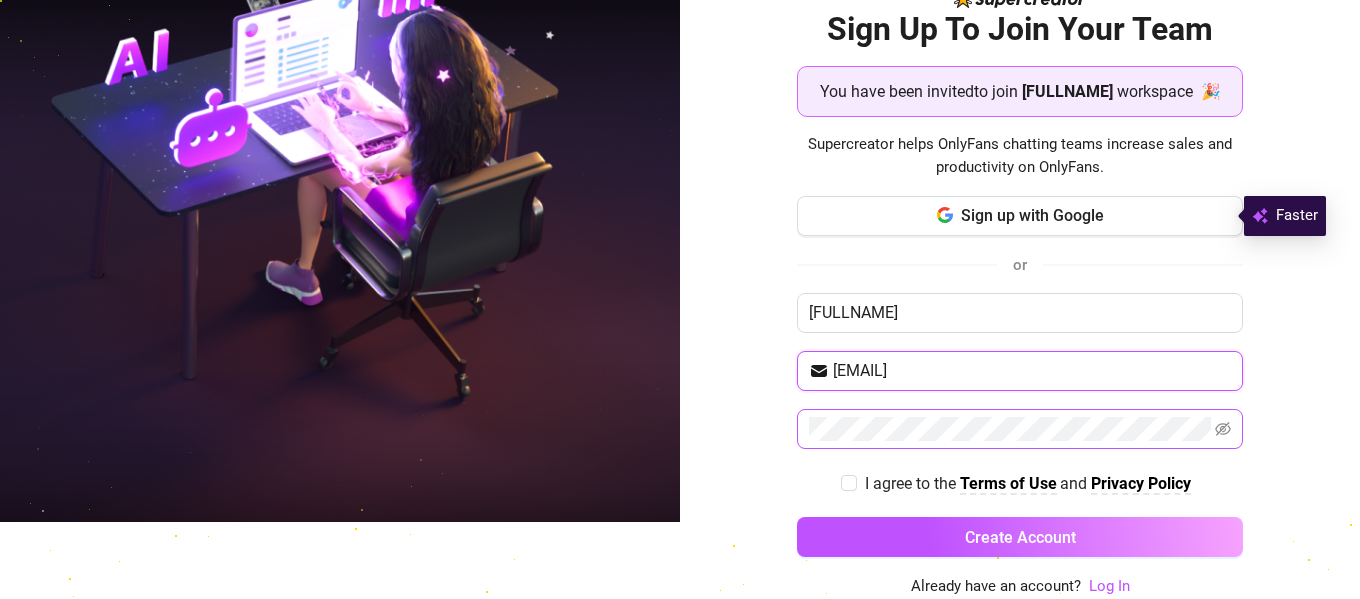 type on "bellamyhollow84@outlook.com" 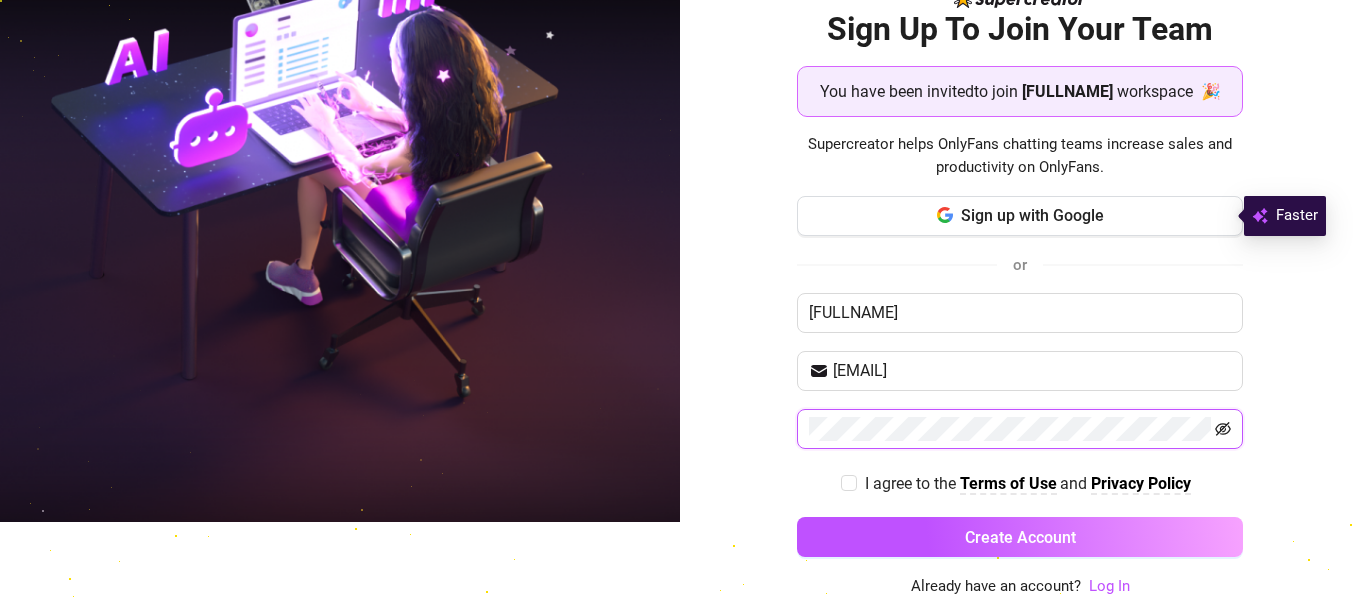 click 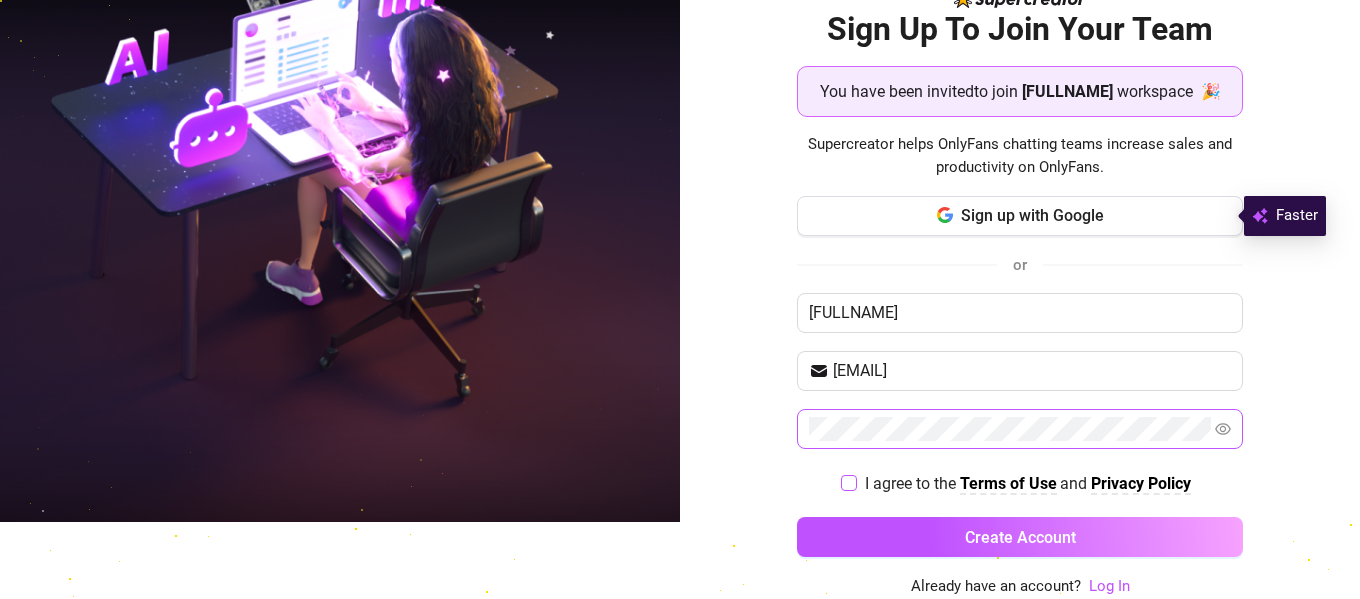 click on "I agree to the   Terms of Use   and   Privacy Policy" at bounding box center [848, 482] 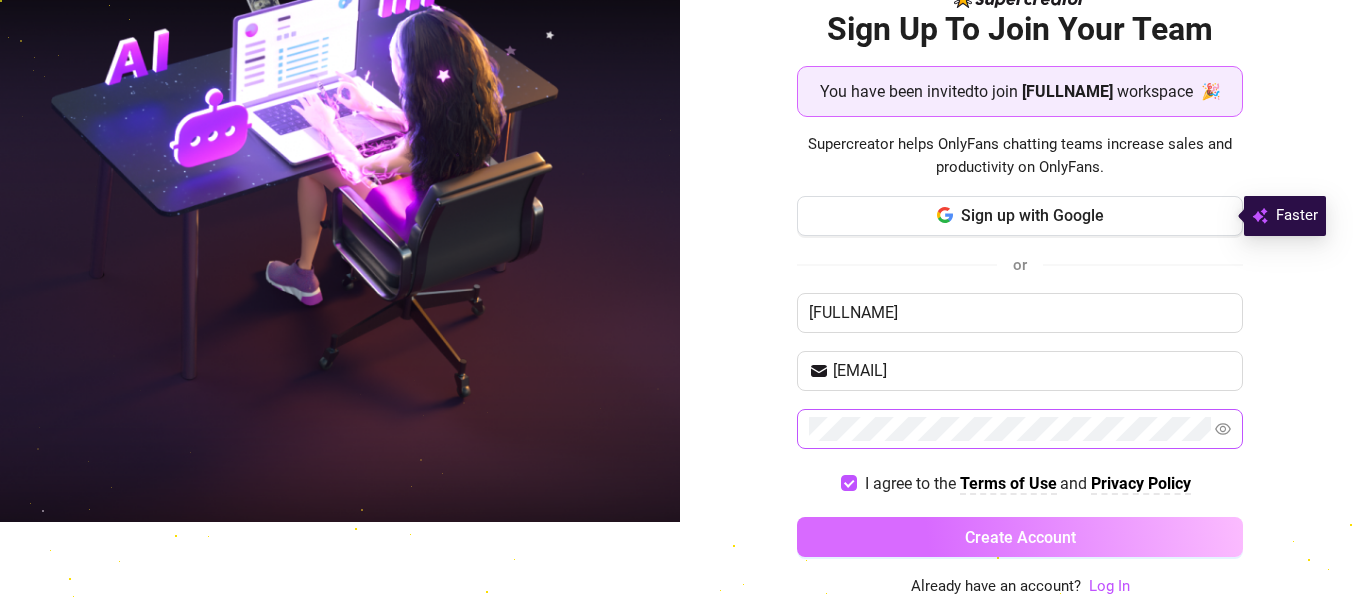click on "Create Account" at bounding box center (1020, 537) 